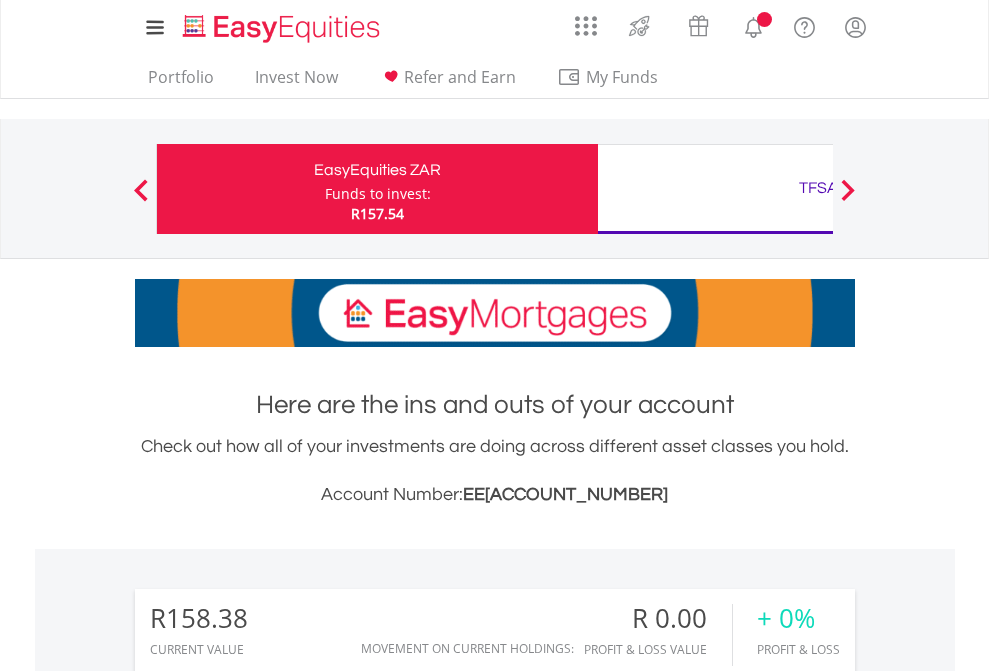 scroll, scrollTop: 0, scrollLeft: 0, axis: both 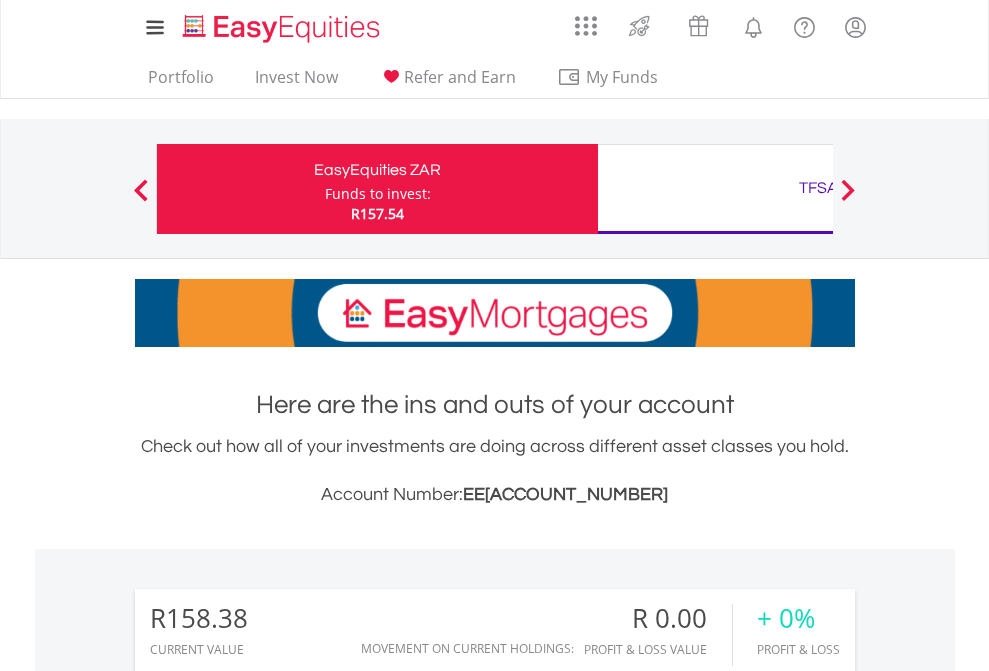 click on "Funds to invest:" at bounding box center (378, 194) 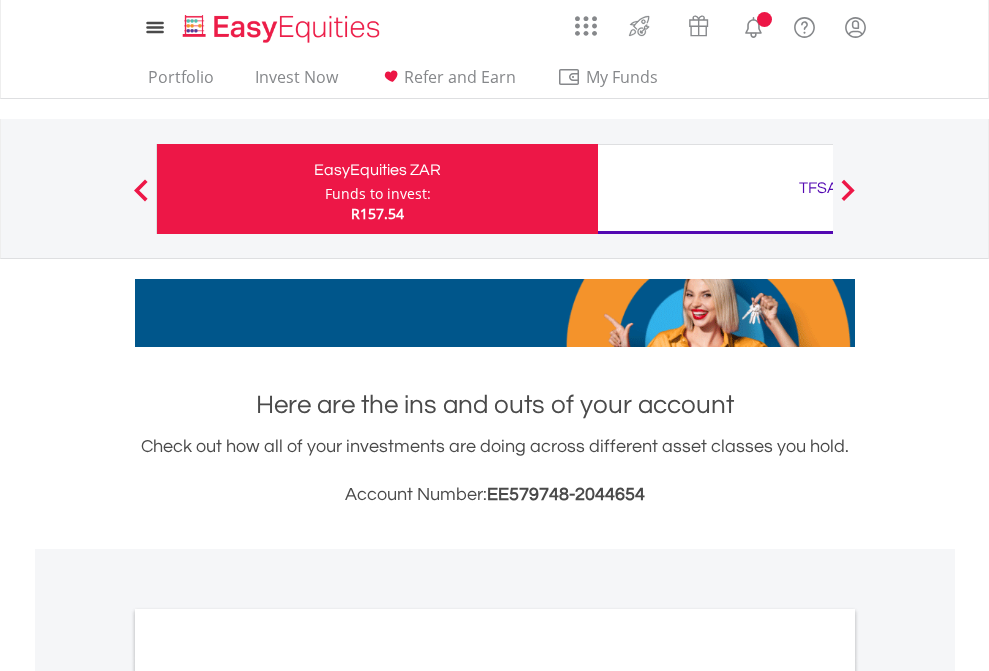 scroll, scrollTop: 0, scrollLeft: 0, axis: both 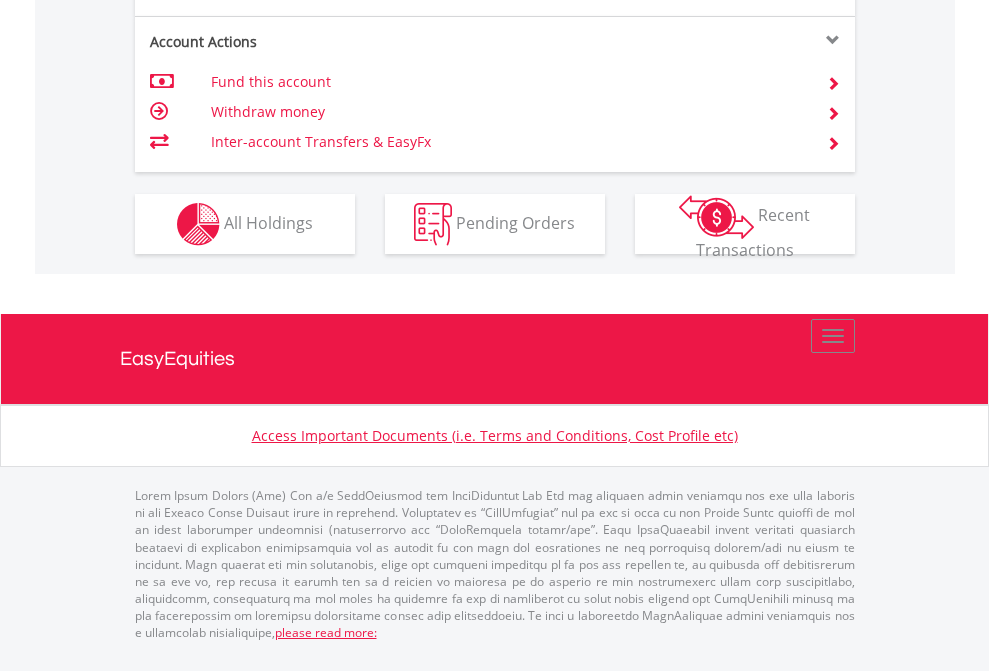 click on "Investment types" at bounding box center [706, -337] 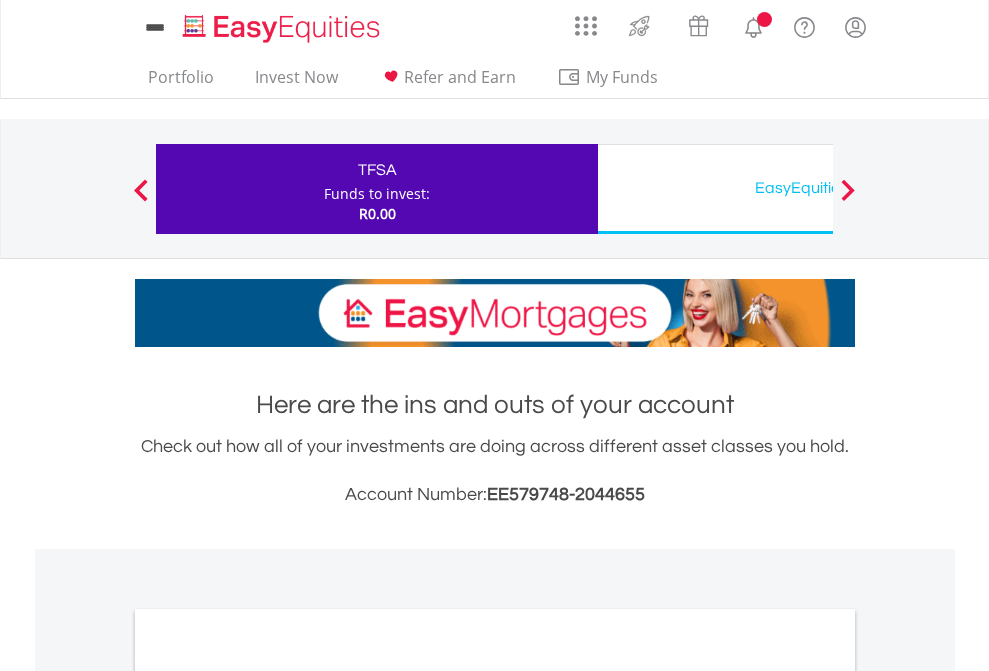 scroll, scrollTop: 0, scrollLeft: 0, axis: both 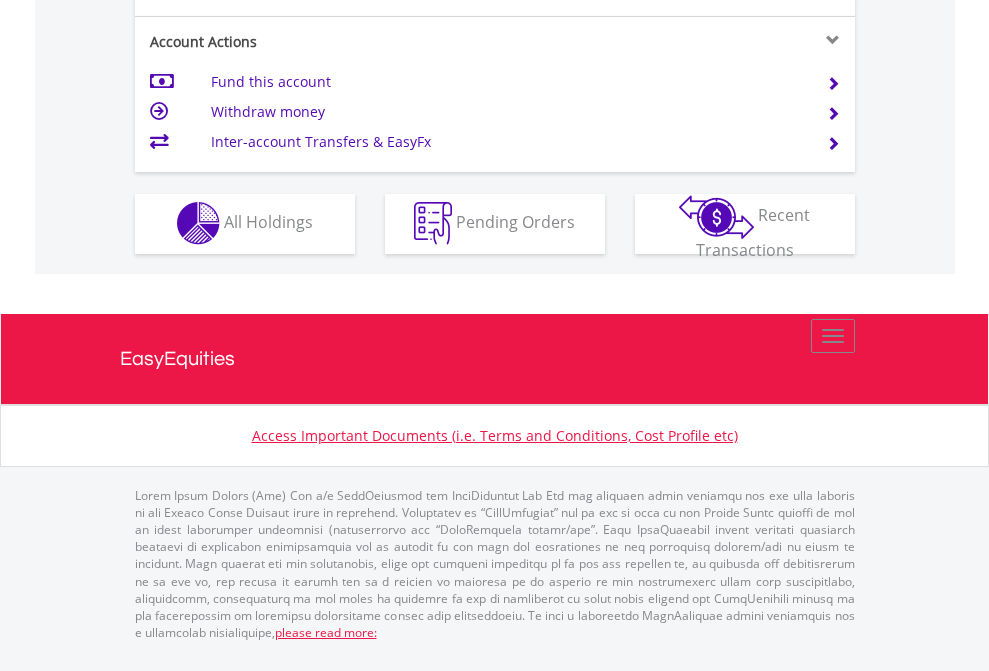 click on "Investment types" at bounding box center [706, -353] 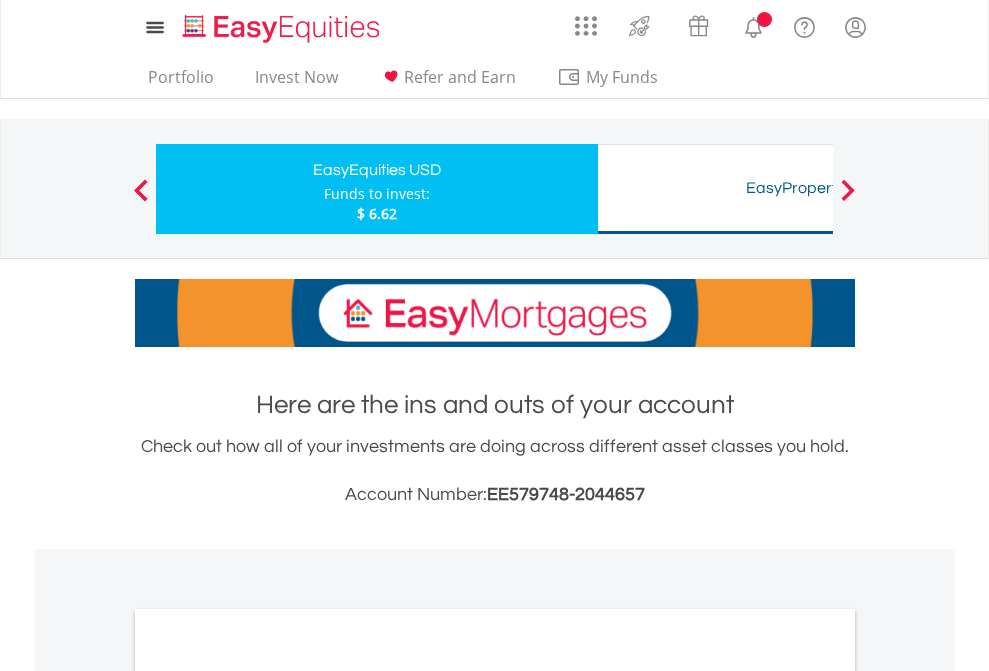 scroll, scrollTop: 0, scrollLeft: 0, axis: both 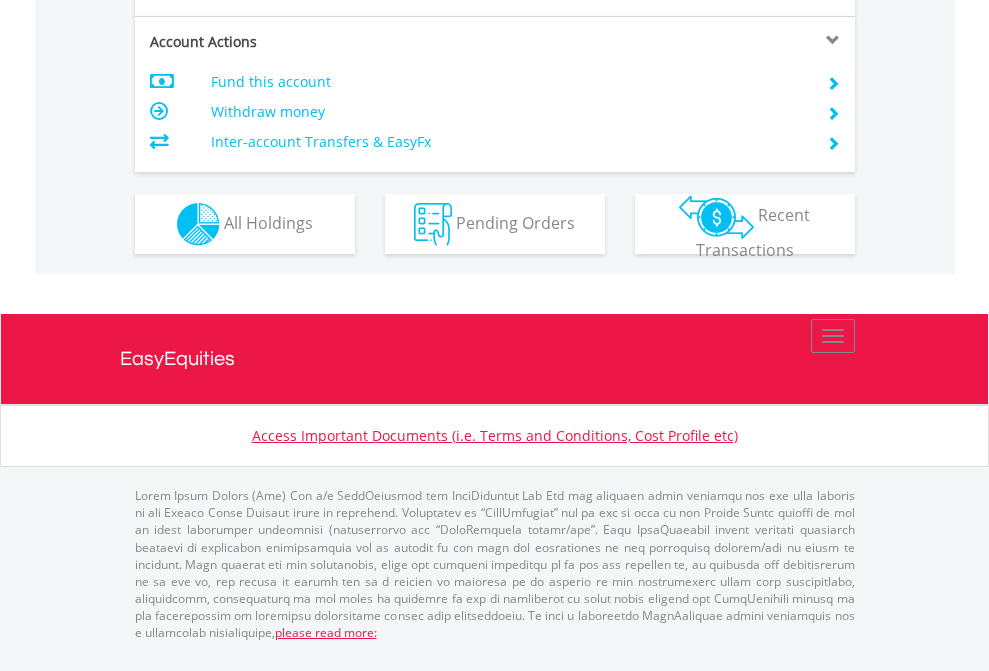 click on "Investment types" at bounding box center (706, -337) 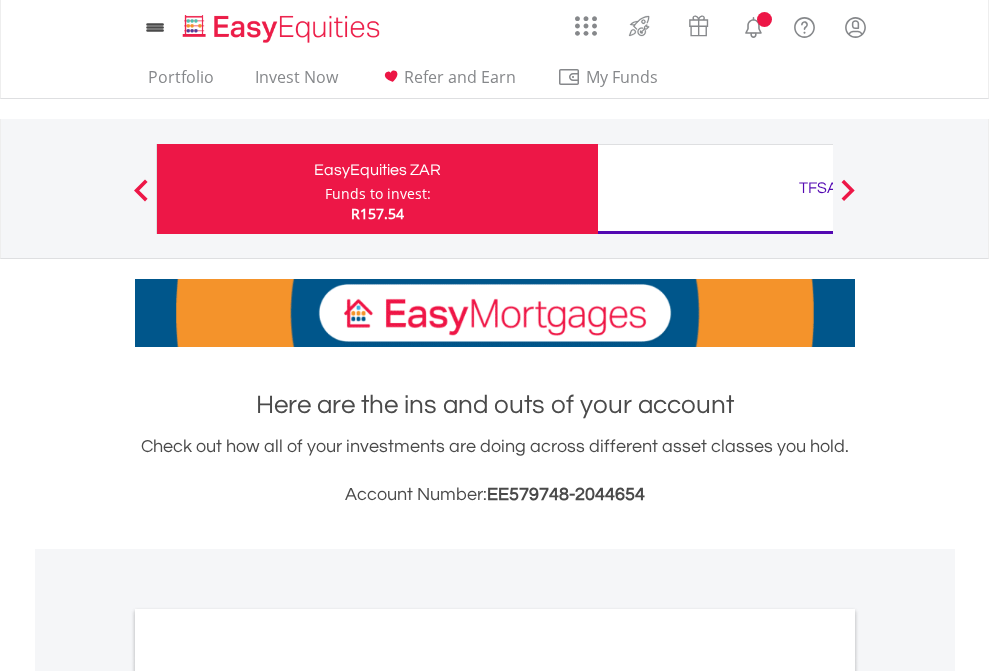 scroll, scrollTop: 0, scrollLeft: 0, axis: both 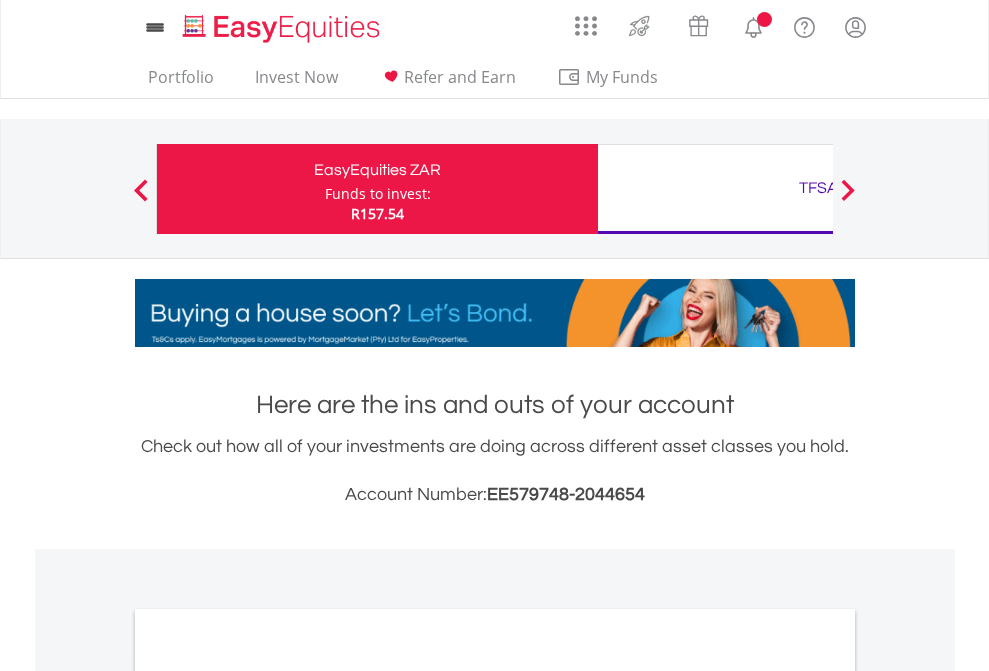 click on "All Holdings" at bounding box center (268, 1096) 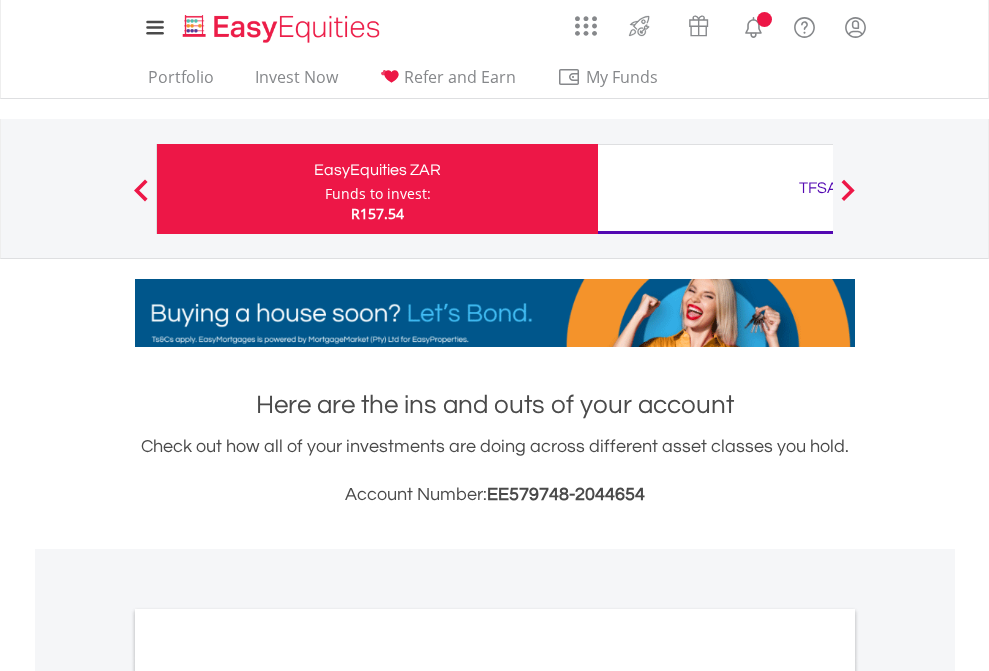 scroll, scrollTop: 1202, scrollLeft: 0, axis: vertical 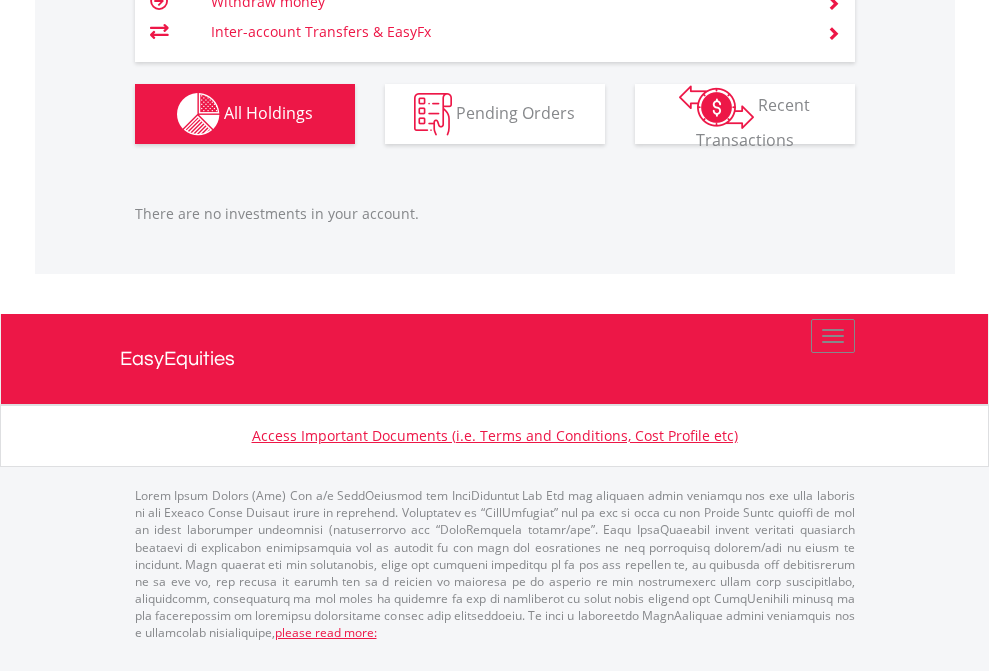 click on "TFSA" at bounding box center (818, -1206) 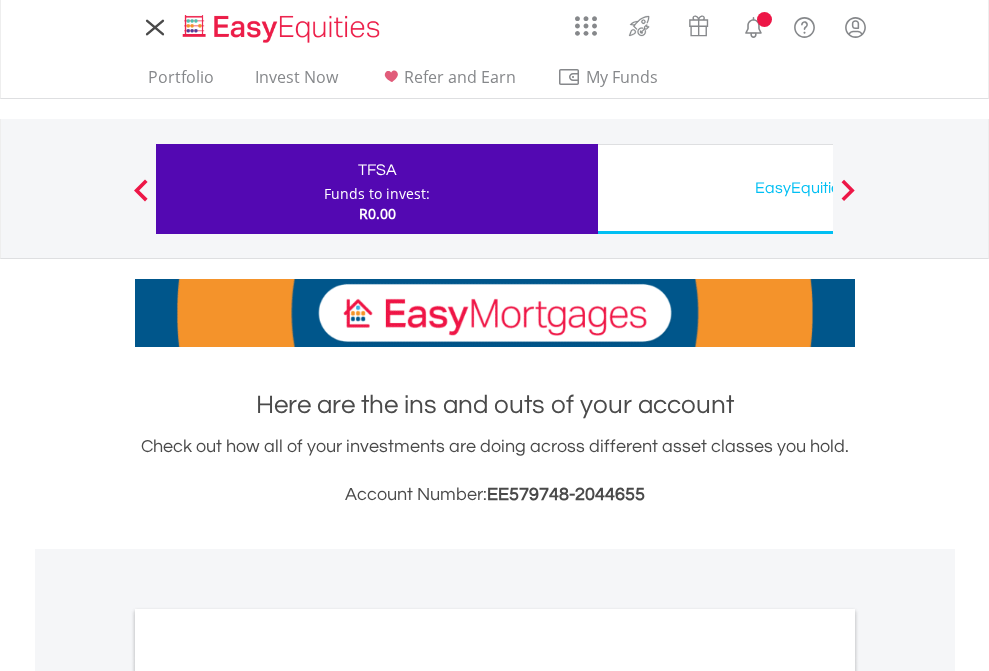 scroll, scrollTop: 0, scrollLeft: 0, axis: both 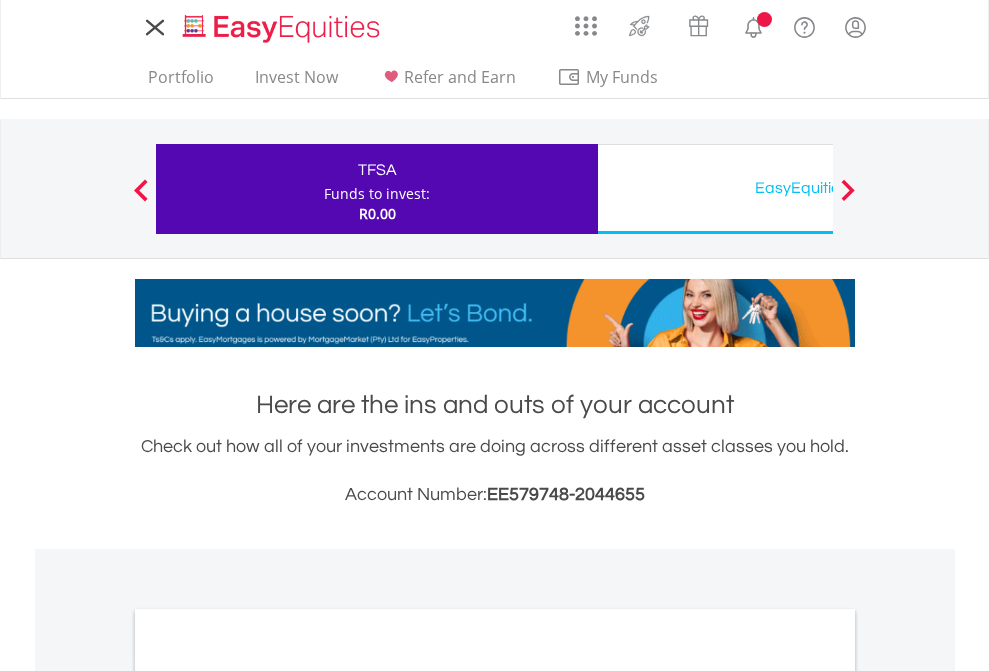 click on "All Holdings" at bounding box center [268, 1096] 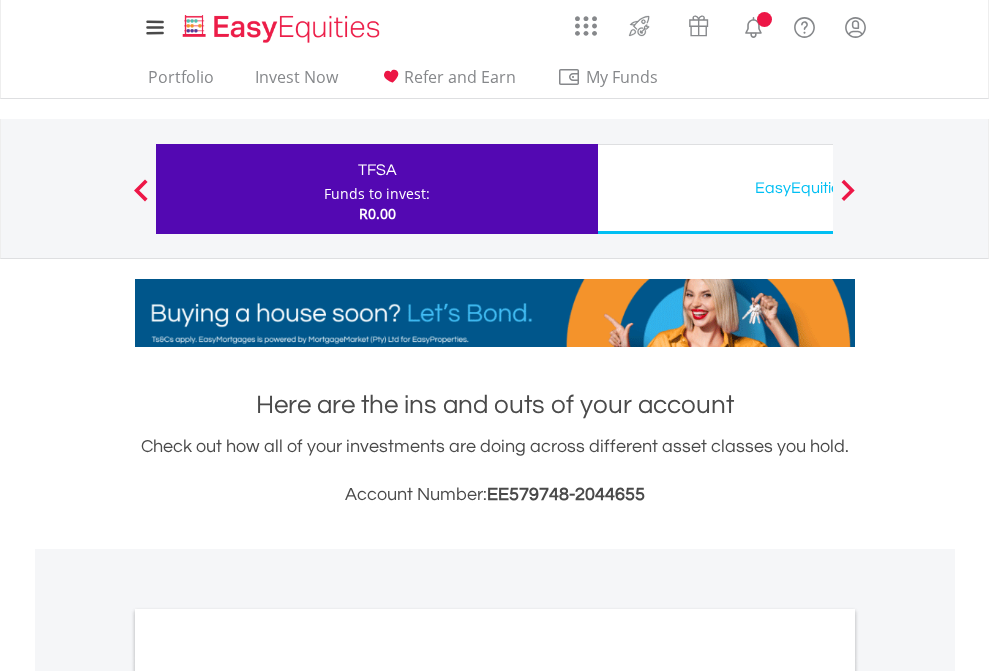 scroll, scrollTop: 1202, scrollLeft: 0, axis: vertical 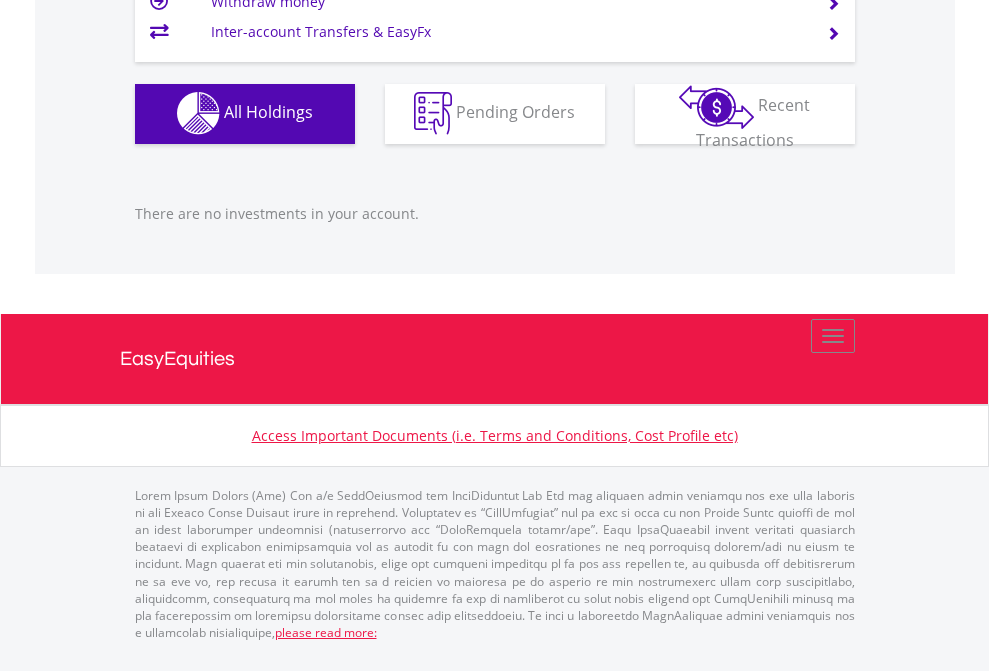 click on "EasyEquities USD" at bounding box center (818, -1142) 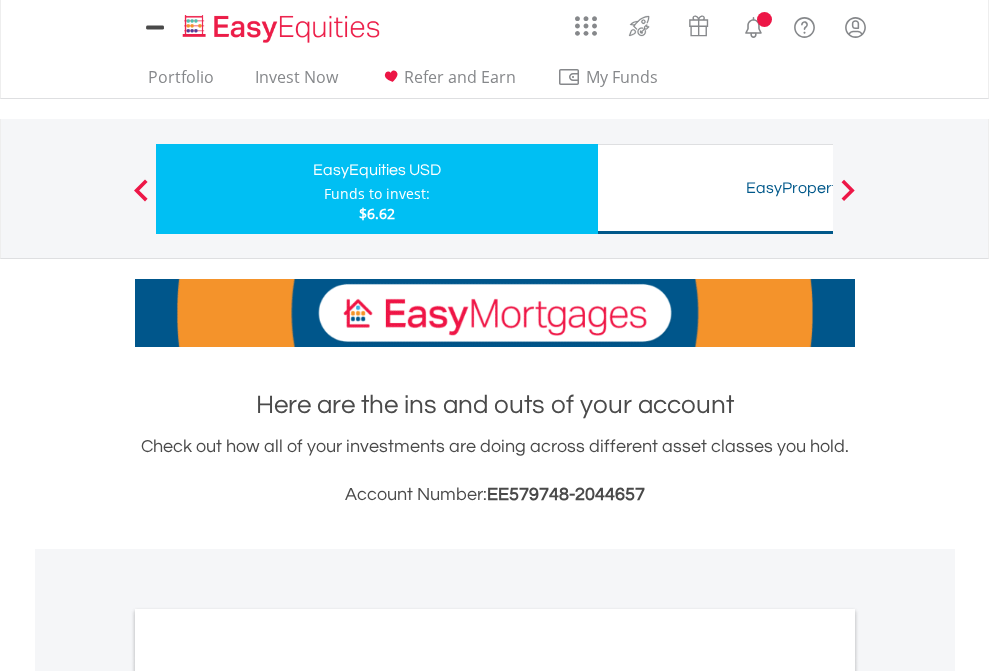 scroll, scrollTop: 0, scrollLeft: 0, axis: both 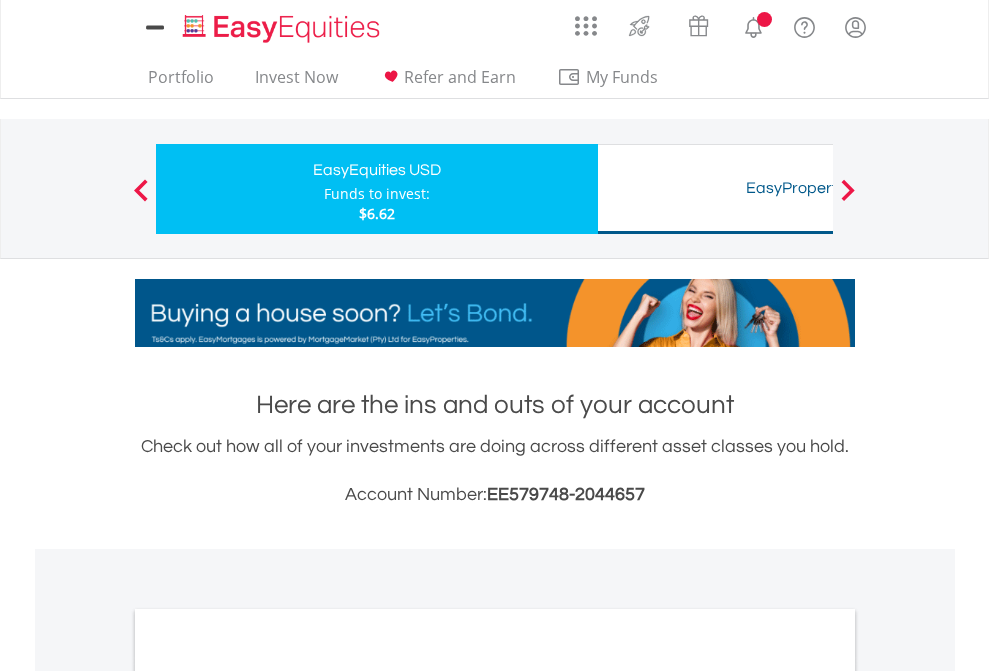 click on "All Holdings" at bounding box center (268, 1096) 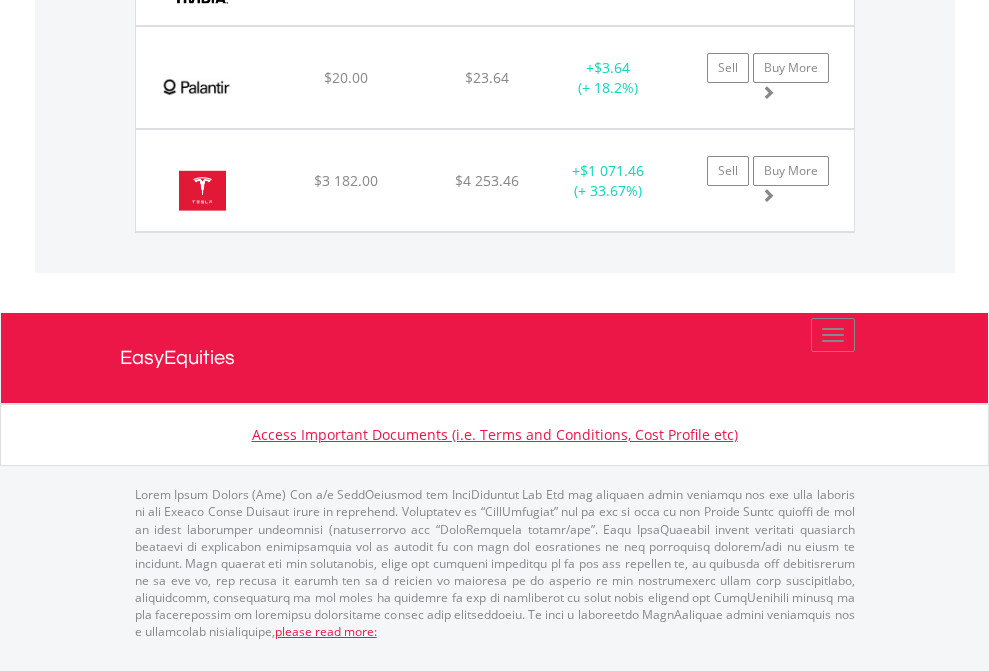 scroll, scrollTop: 2225, scrollLeft: 0, axis: vertical 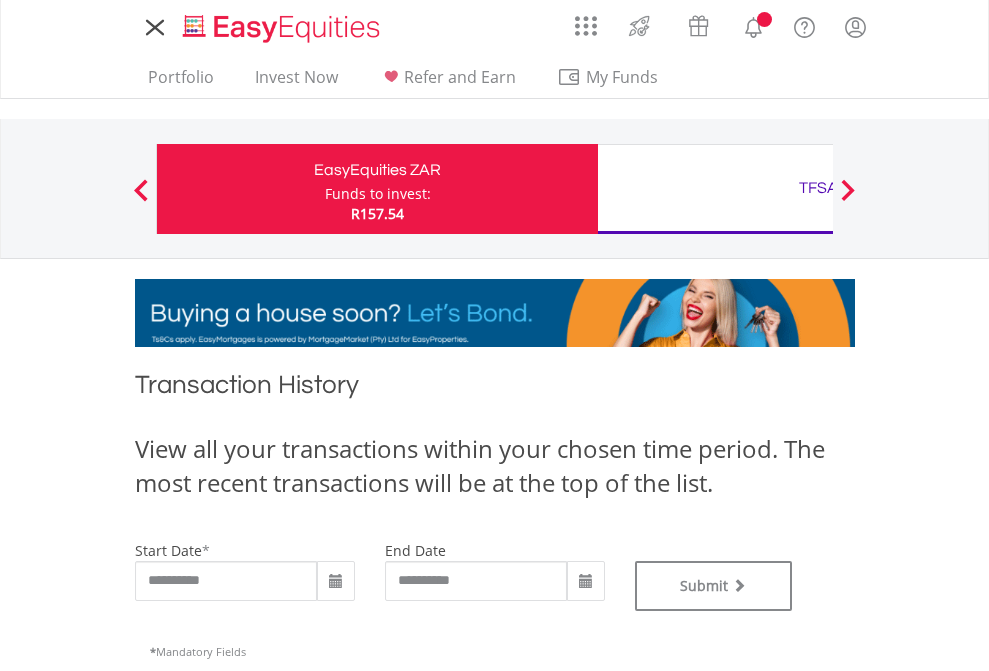 type on "**********" 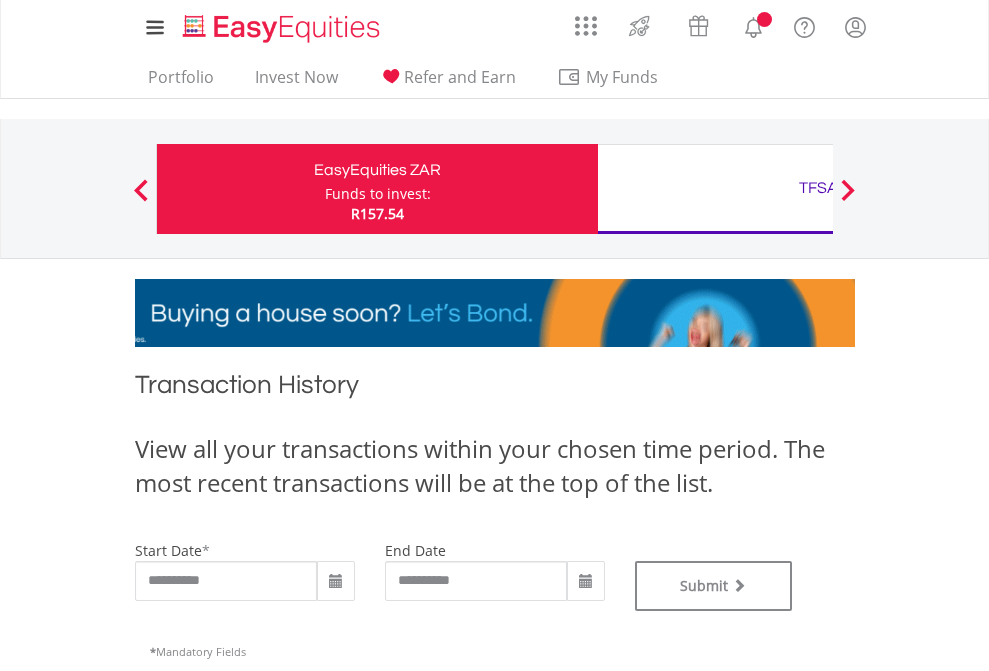 type on "**********" 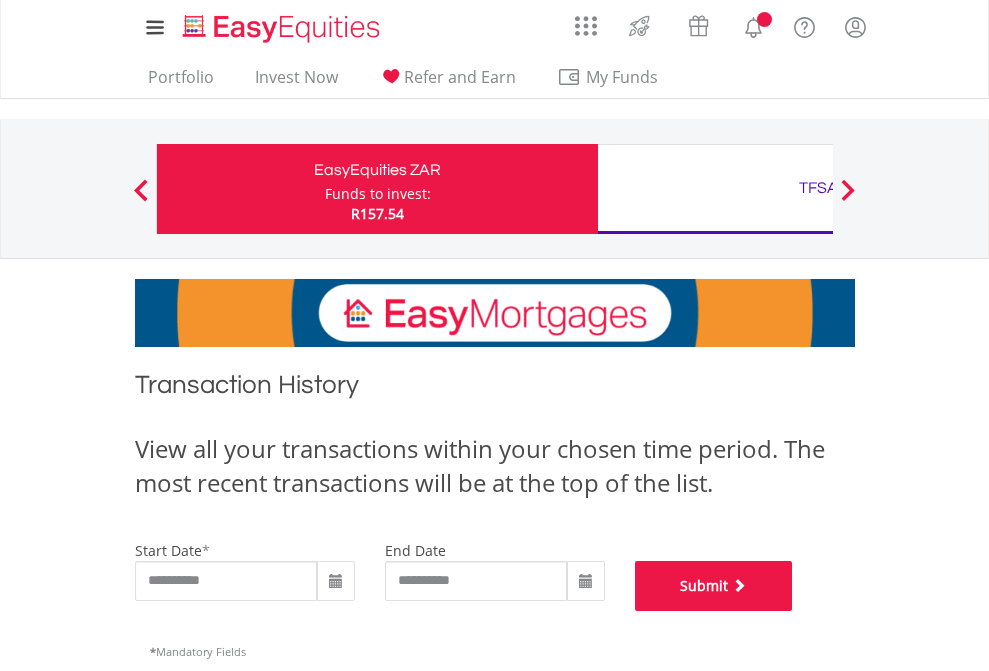 click on "Submit" at bounding box center (714, 586) 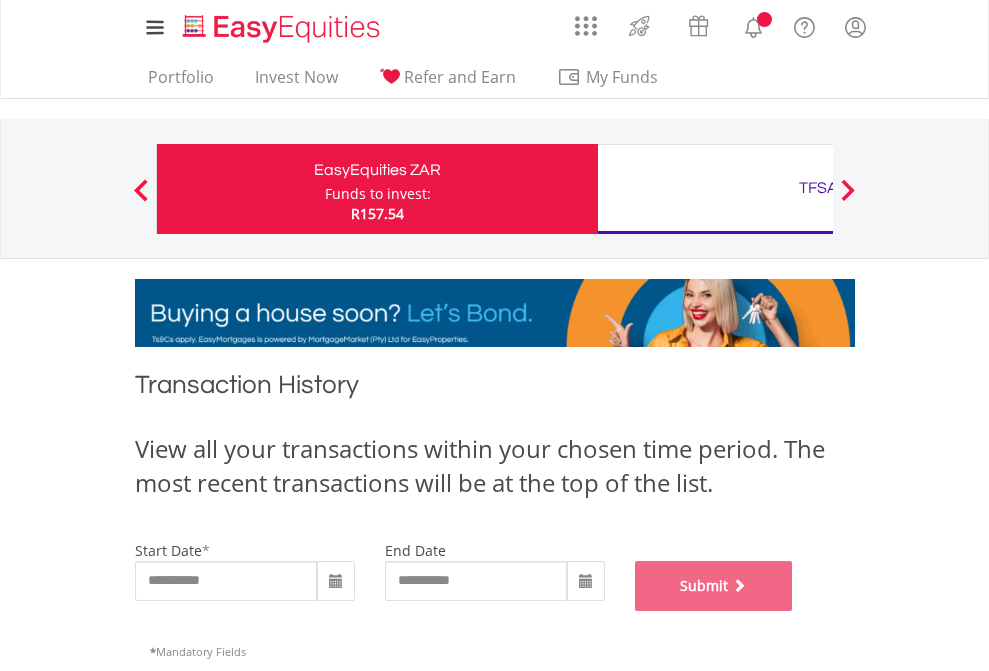 scroll, scrollTop: 811, scrollLeft: 0, axis: vertical 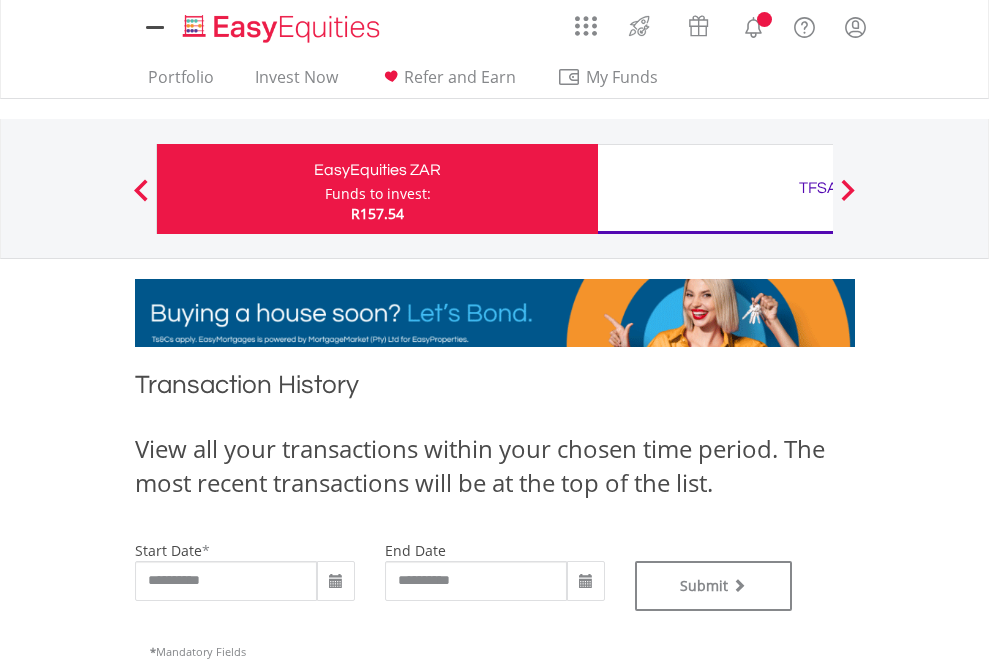 click on "TFSA" at bounding box center (818, 188) 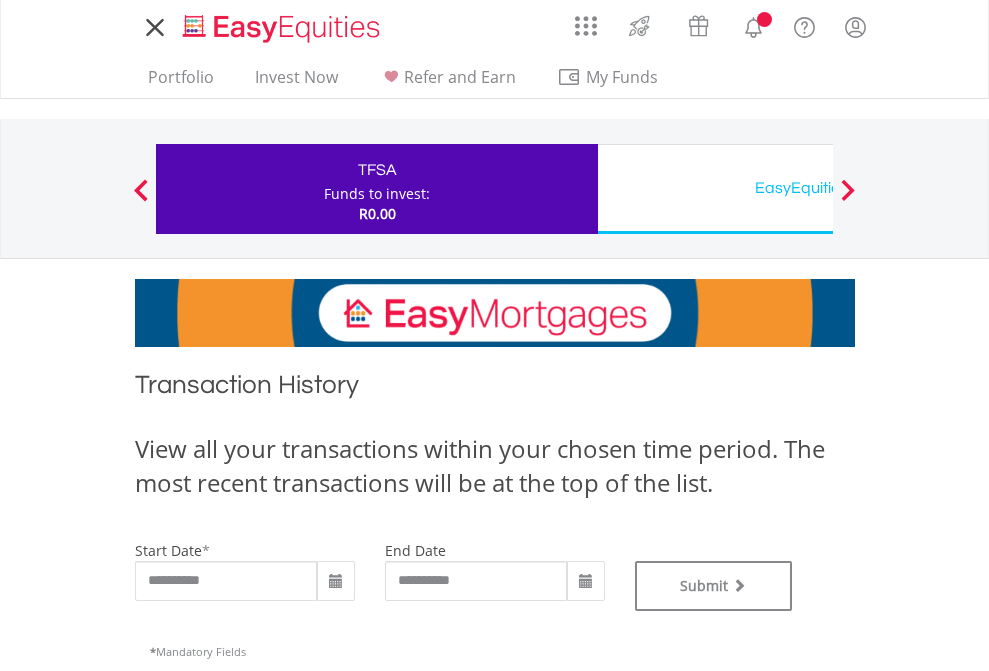 scroll, scrollTop: 0, scrollLeft: 0, axis: both 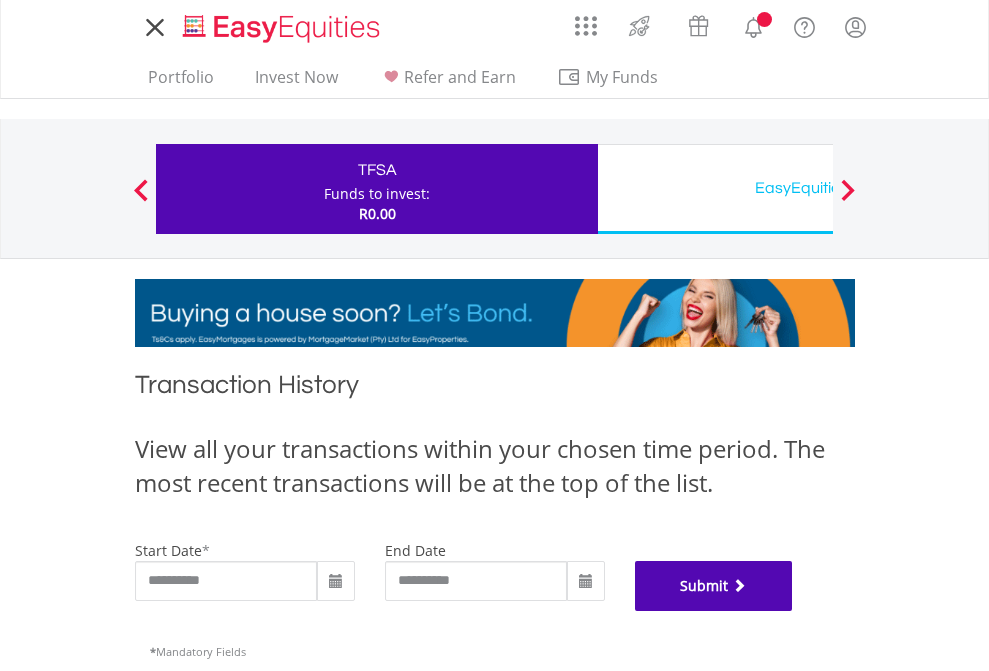 click on "Submit" at bounding box center (714, 586) 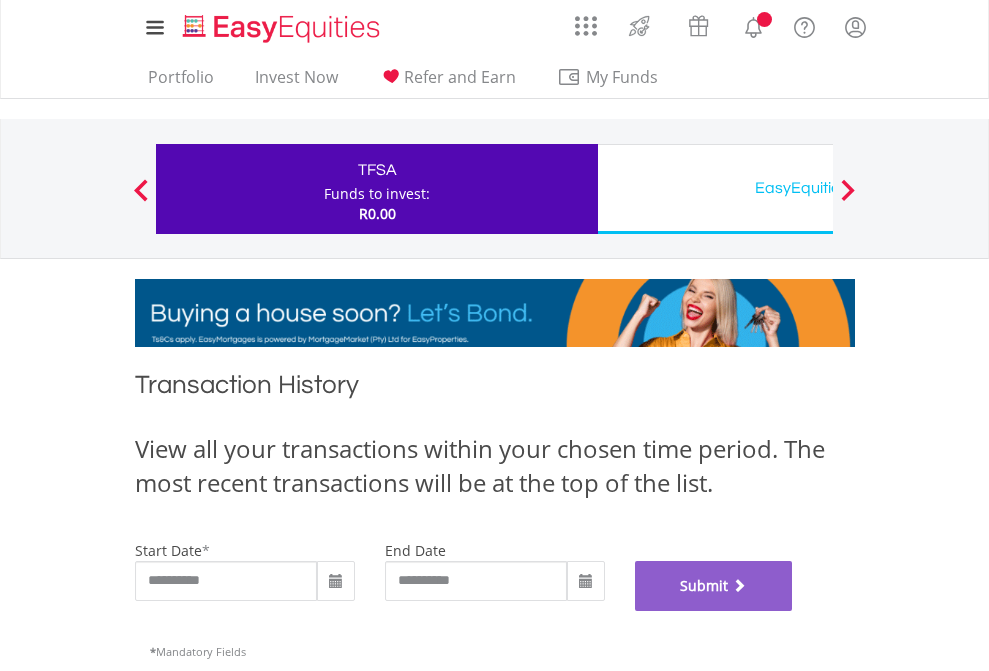 scroll, scrollTop: 811, scrollLeft: 0, axis: vertical 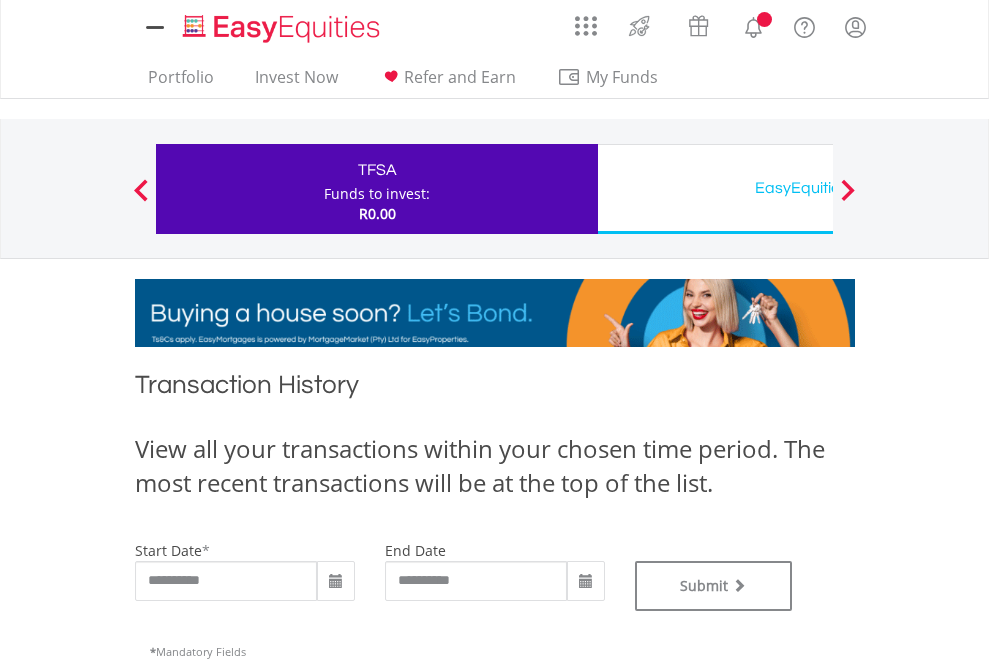 click on "EasyEquities USD" at bounding box center [818, 188] 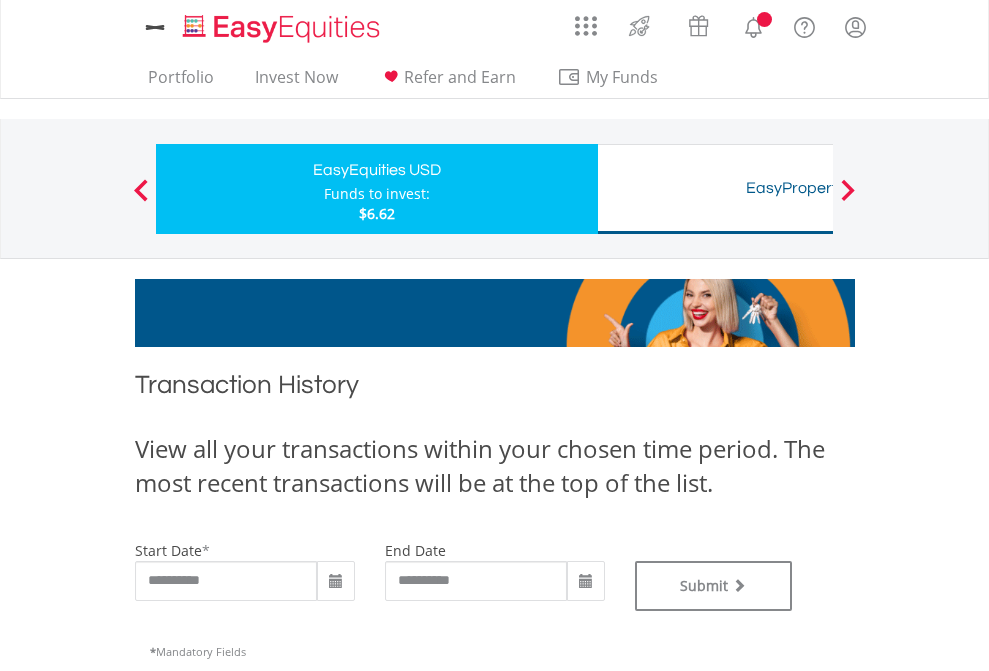scroll, scrollTop: 0, scrollLeft: 0, axis: both 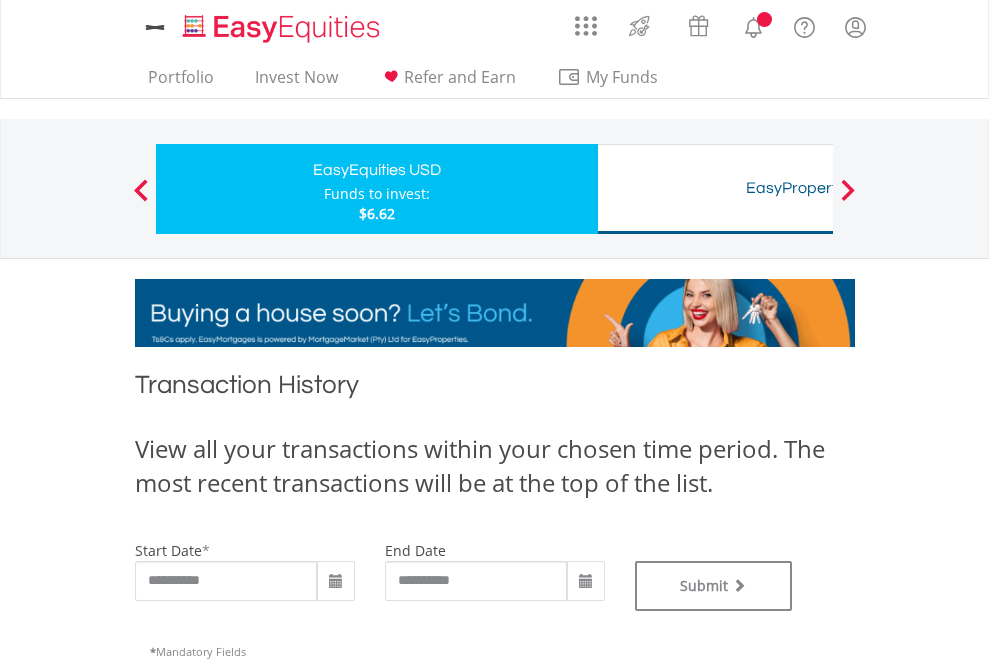 type on "**********" 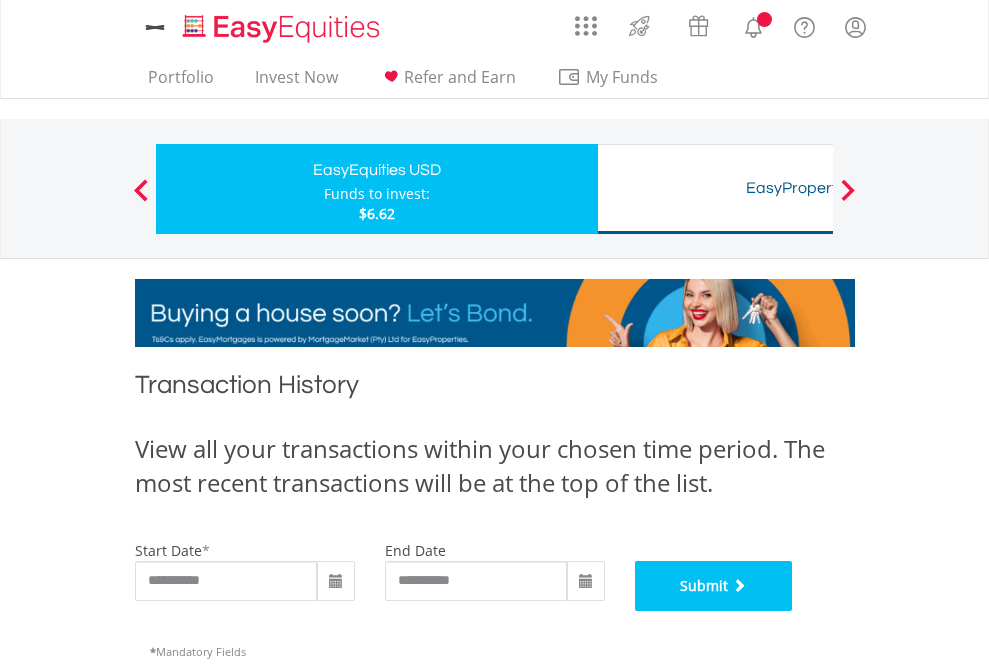 click on "Submit" at bounding box center [714, 586] 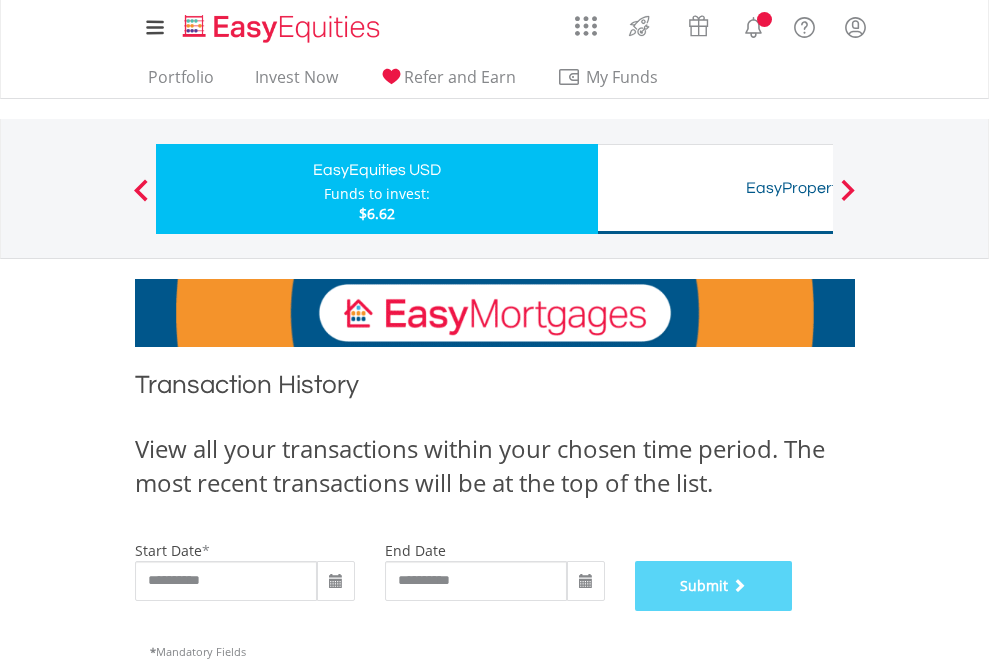 scroll, scrollTop: 811, scrollLeft: 0, axis: vertical 